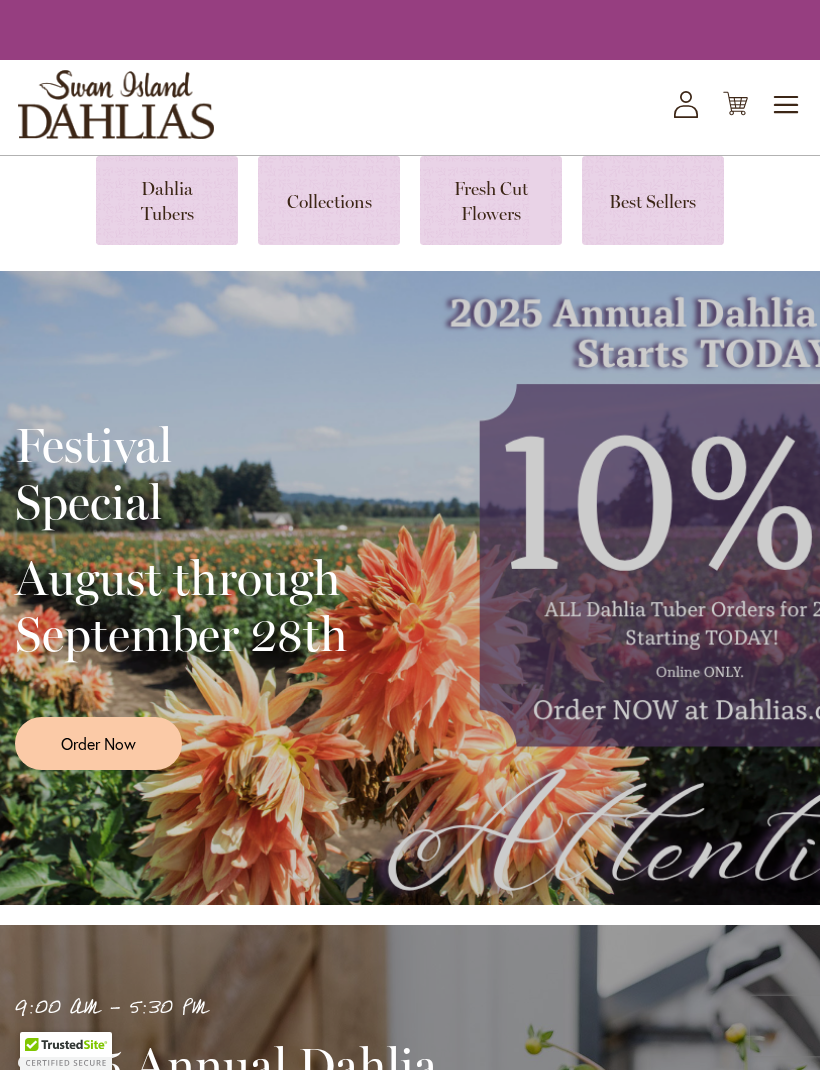 scroll, scrollTop: 0, scrollLeft: 0, axis: both 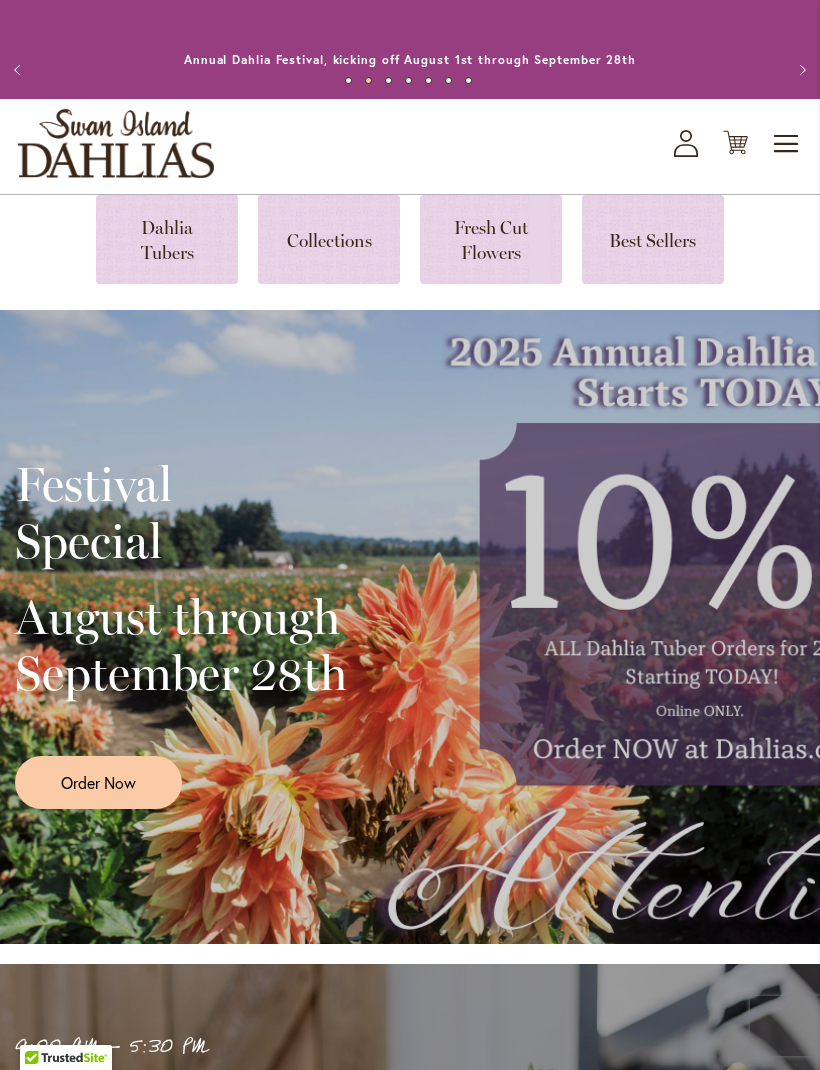 click at bounding box center [167, 239] 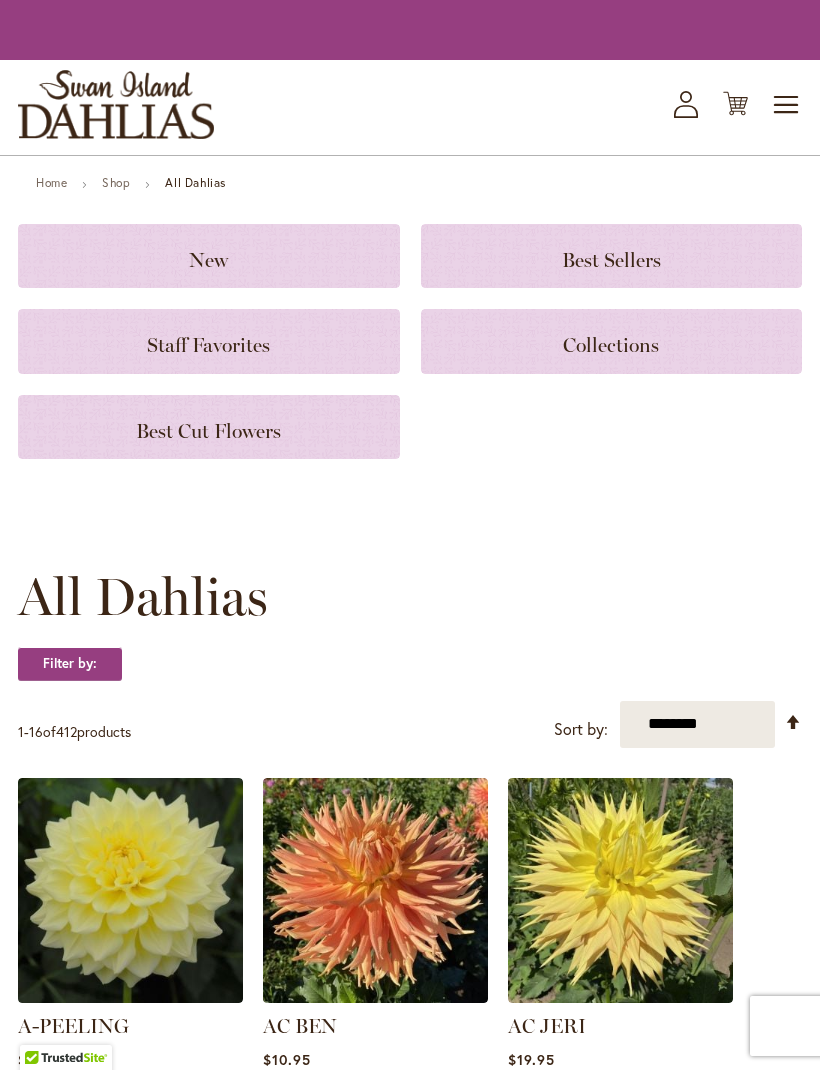 scroll, scrollTop: 0, scrollLeft: 0, axis: both 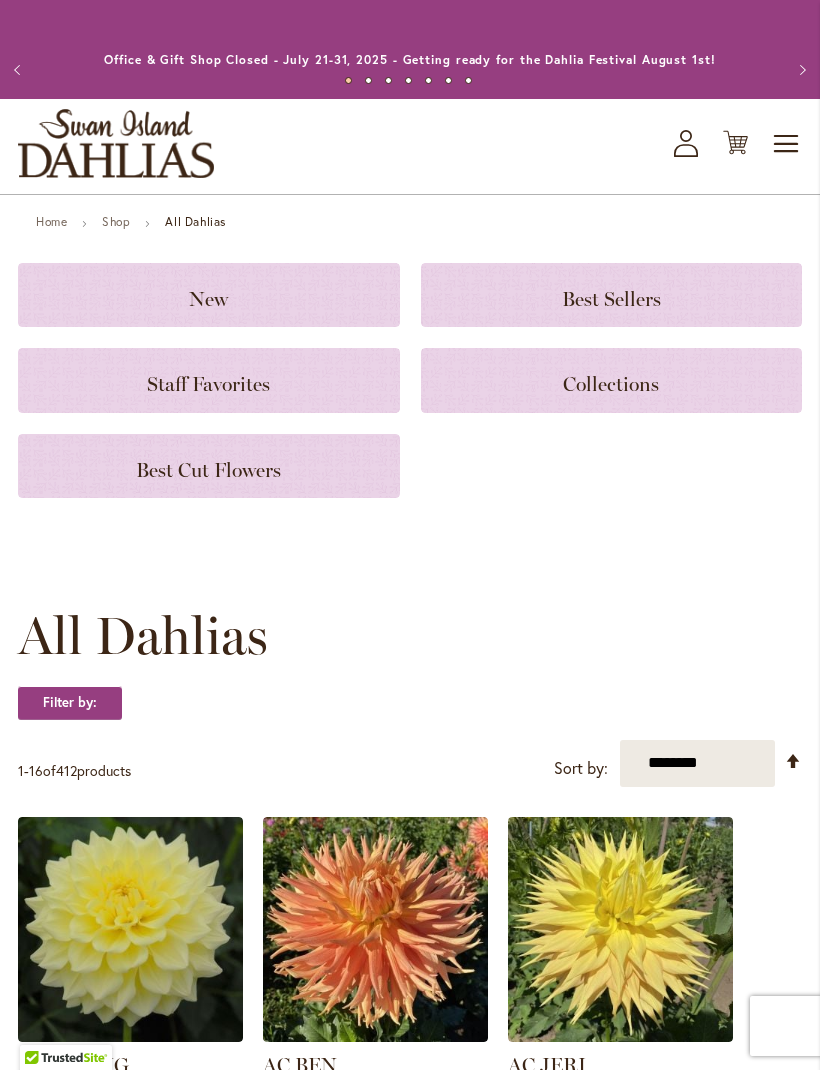 click on "New" 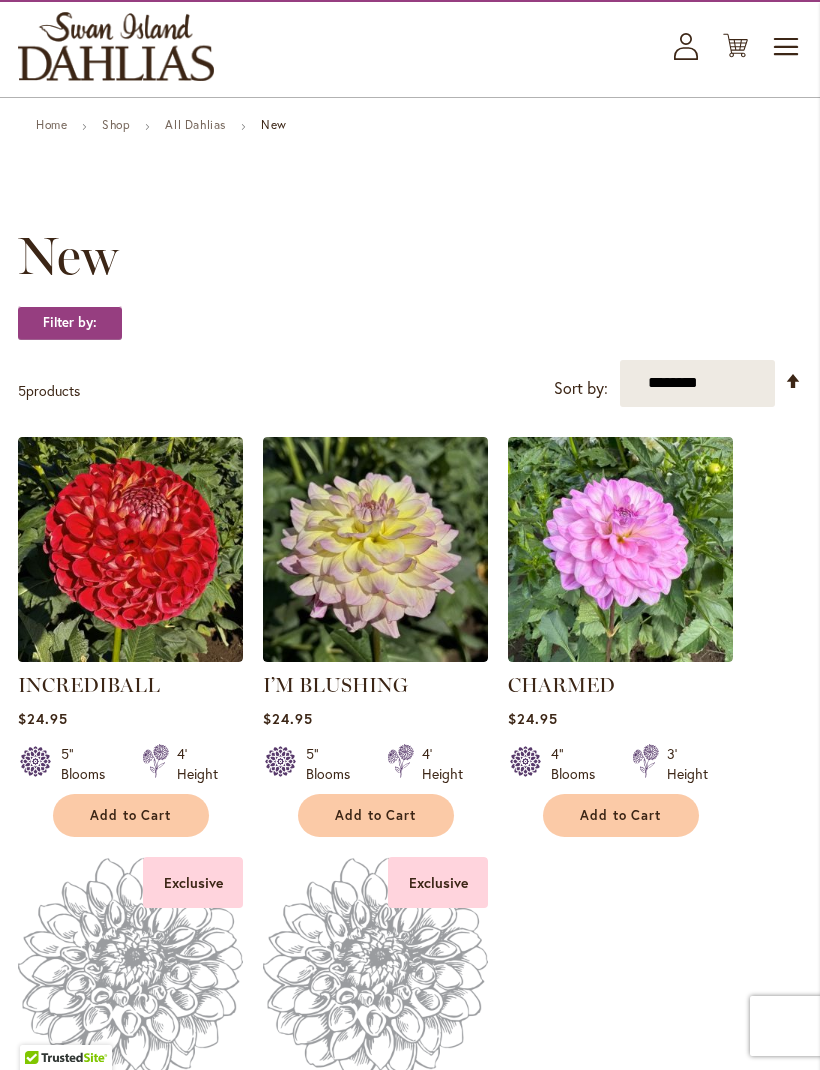 scroll, scrollTop: 0, scrollLeft: 0, axis: both 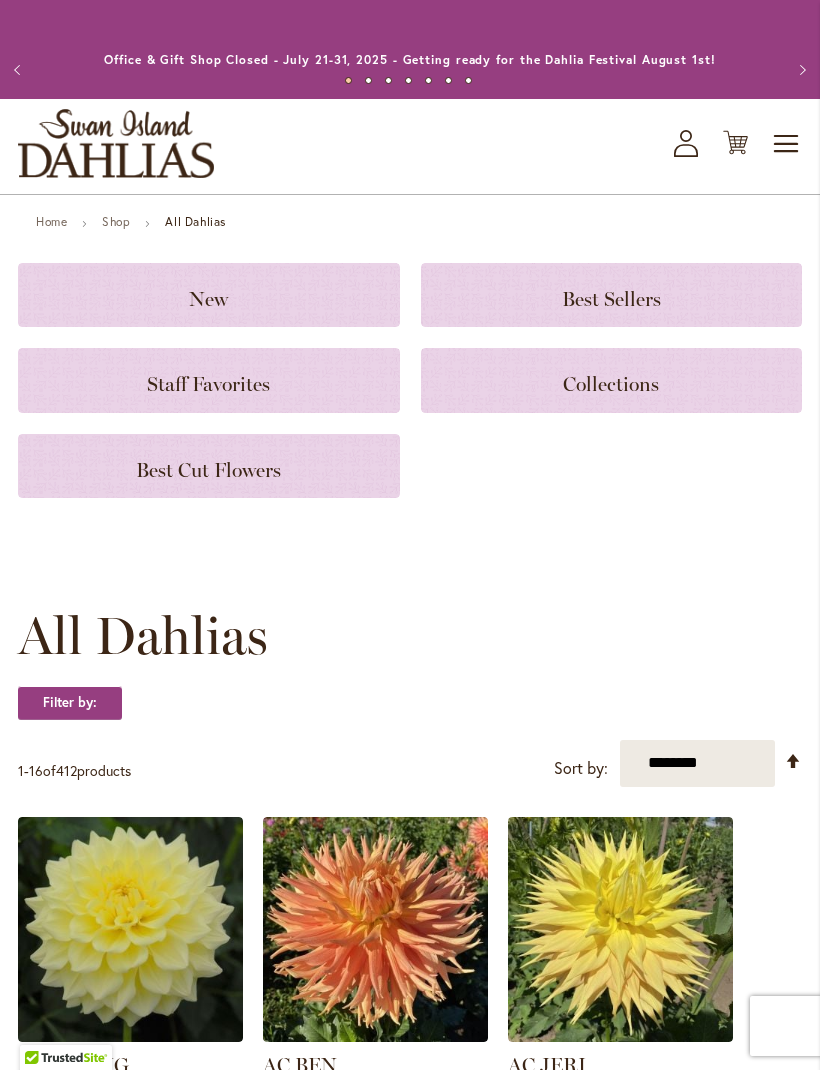 click on "Best Sellers" 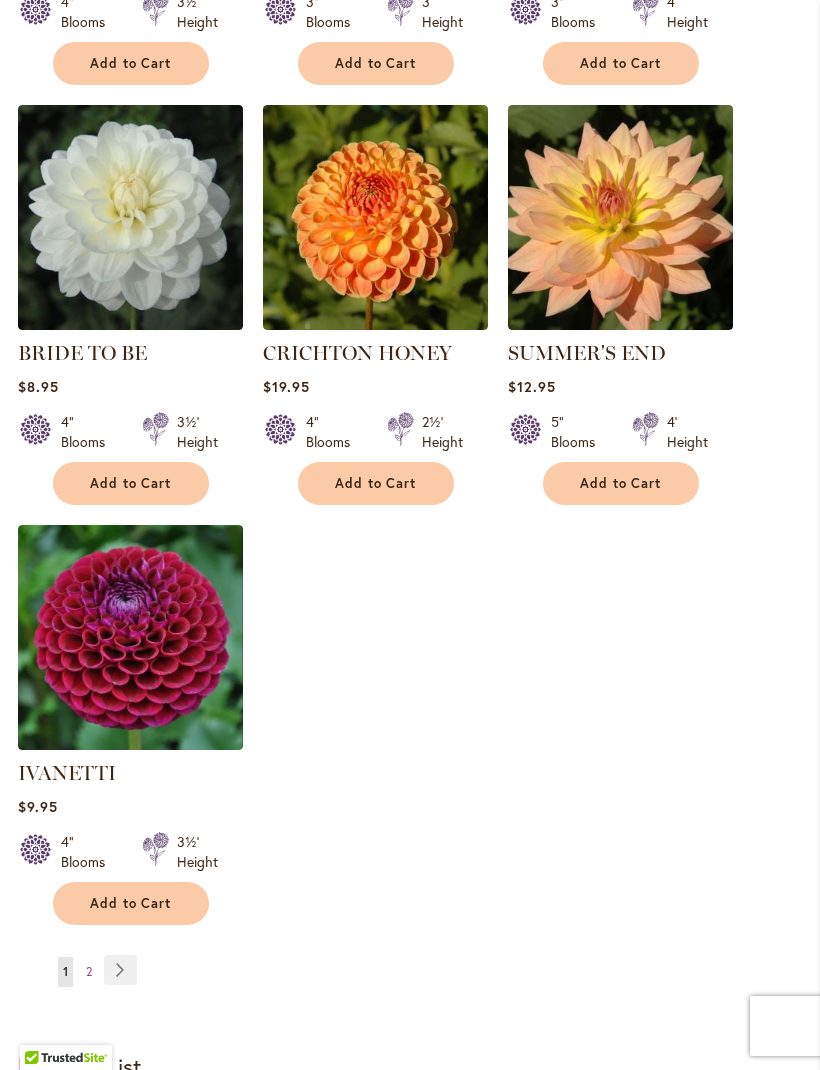 scroll, scrollTop: 2137, scrollLeft: 0, axis: vertical 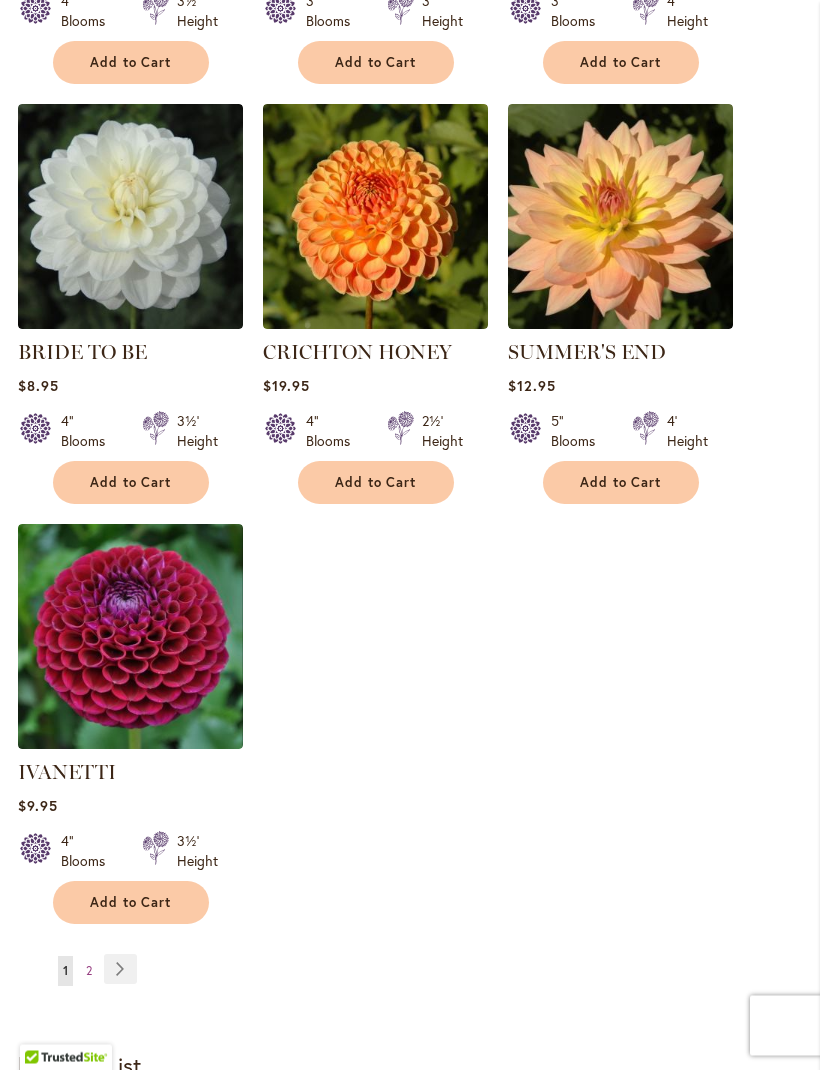 click on "Page
Next" at bounding box center [120, 970] 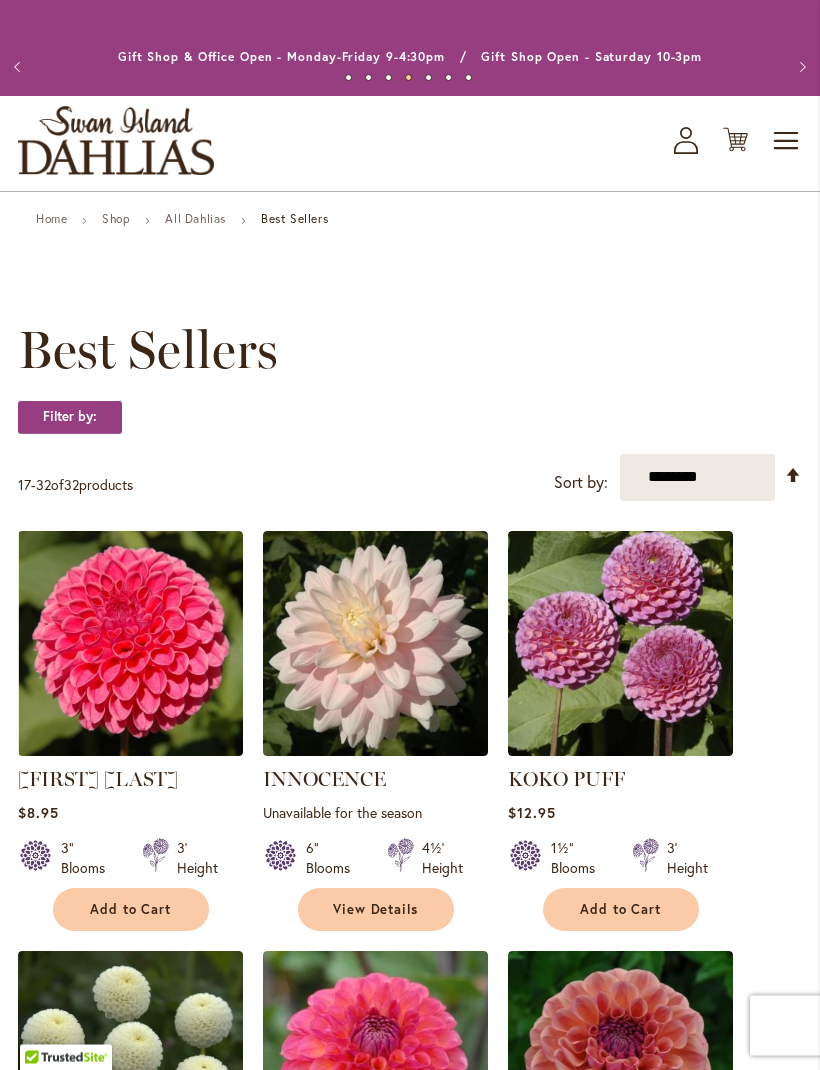 scroll, scrollTop: 0, scrollLeft: 0, axis: both 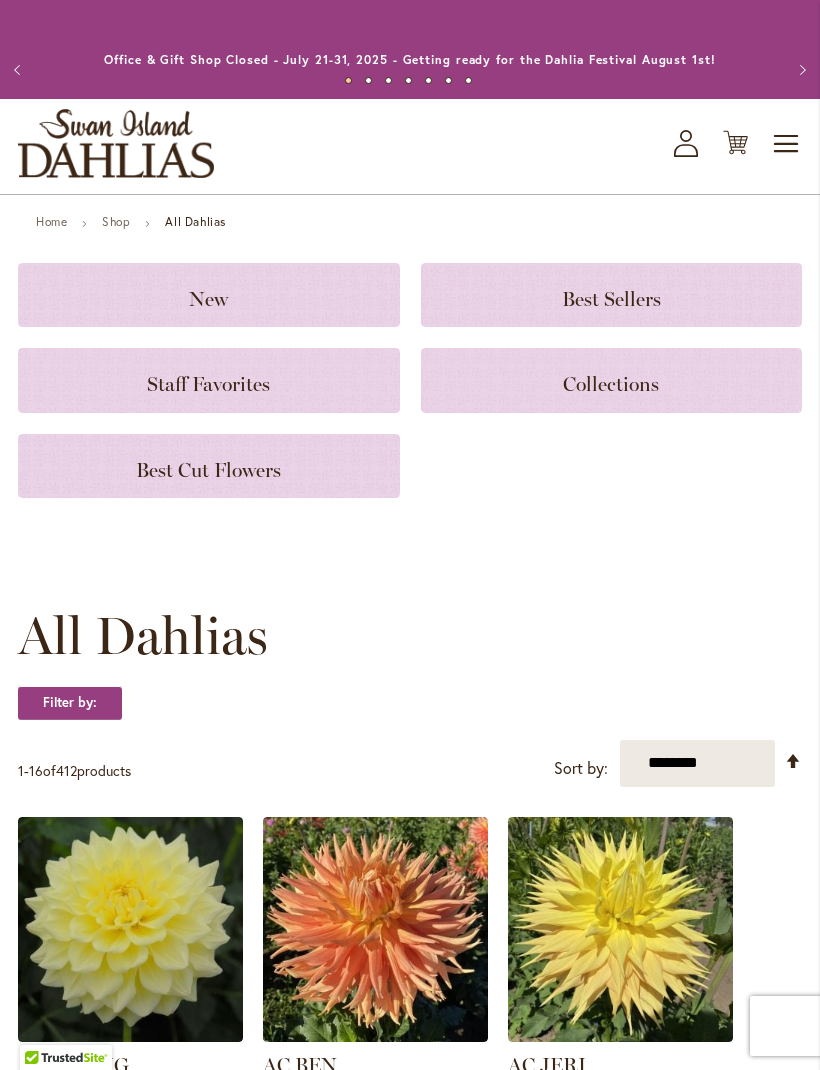 click on "Staff Favorites" 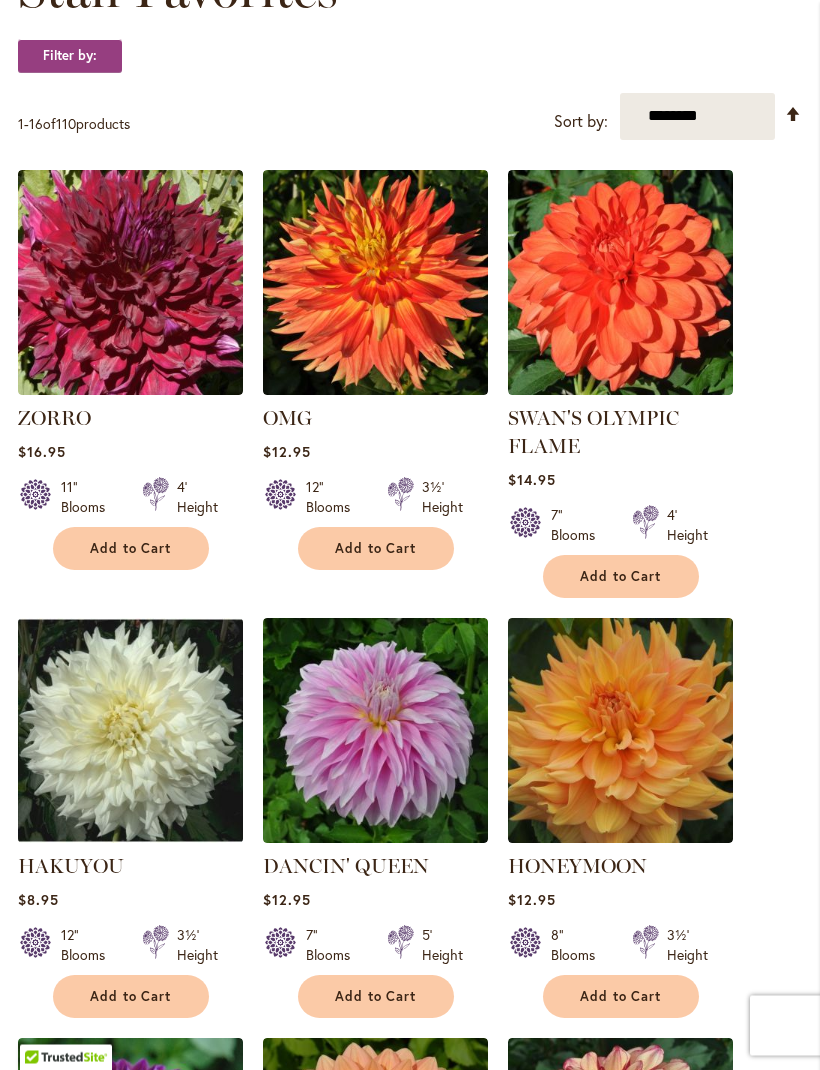 scroll, scrollTop: 365, scrollLeft: 0, axis: vertical 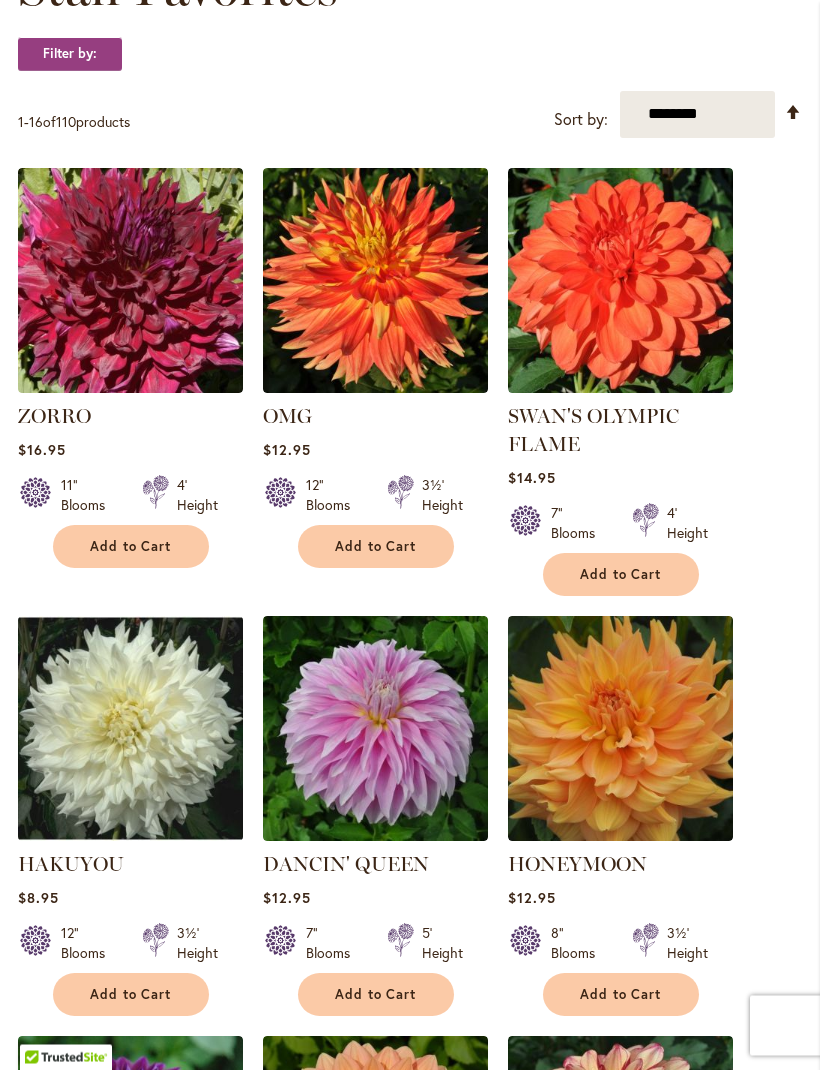 click at bounding box center (620, 729) 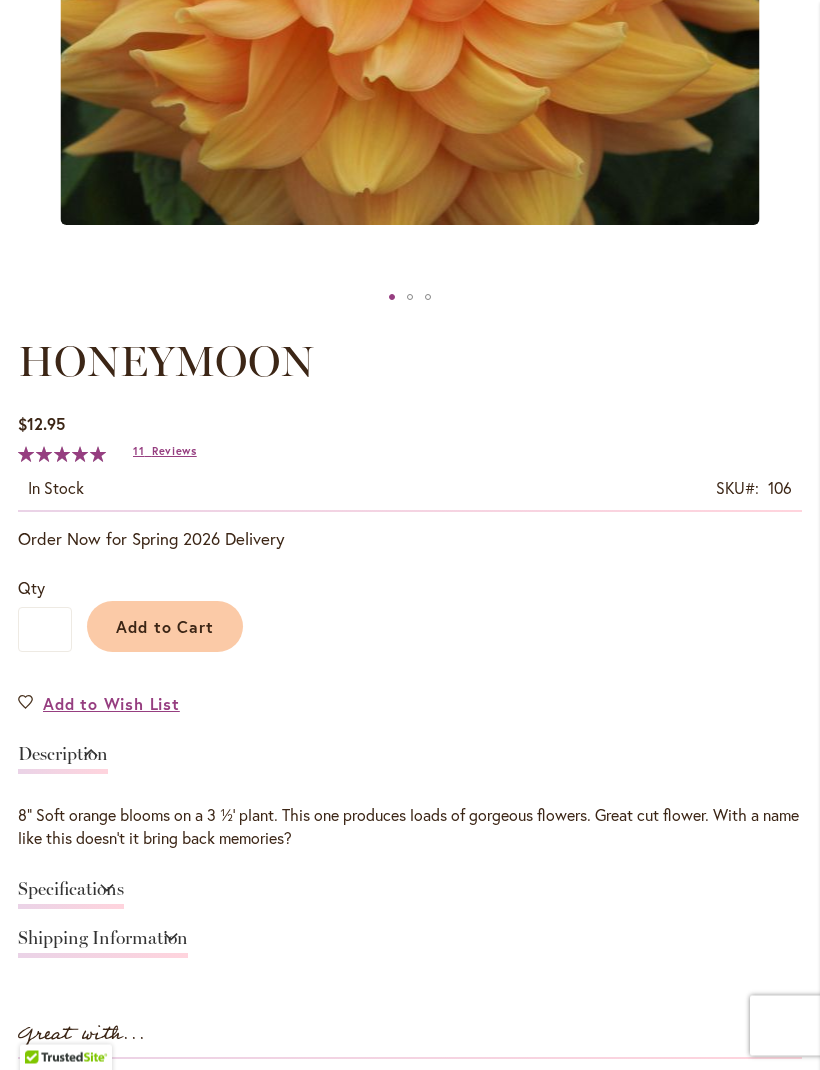 scroll, scrollTop: 796, scrollLeft: 0, axis: vertical 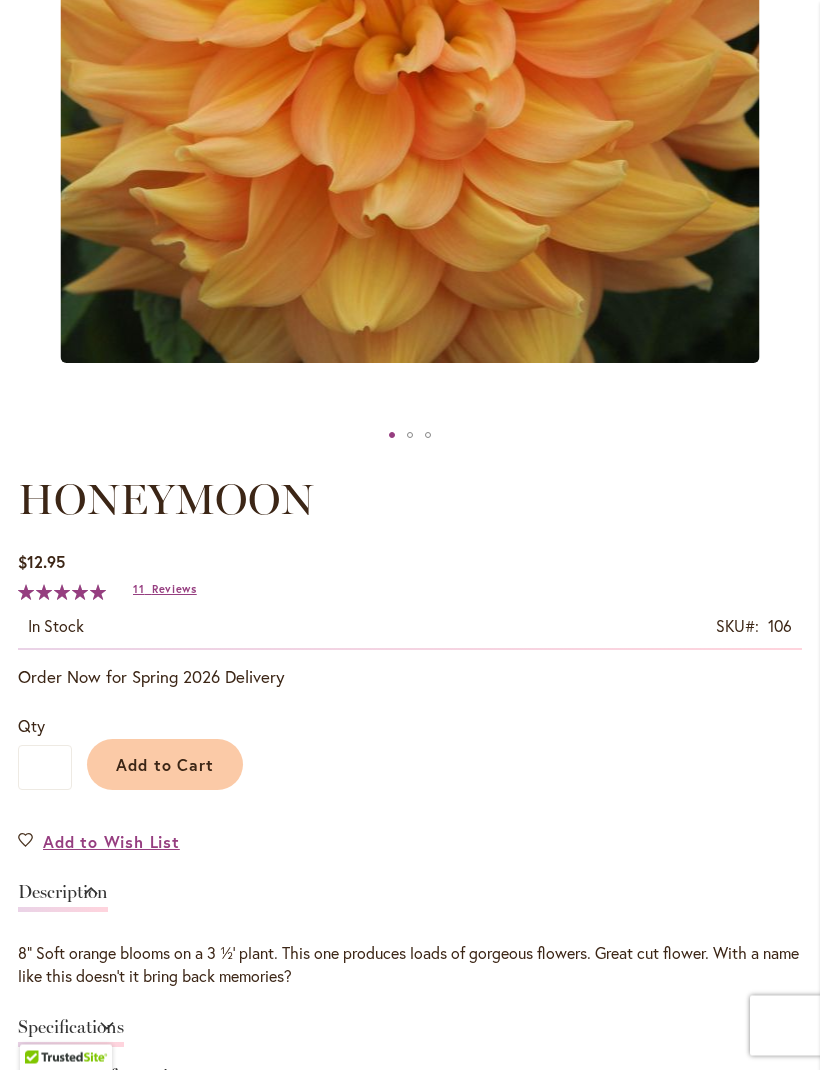 click on "Reviews" at bounding box center (174, 590) 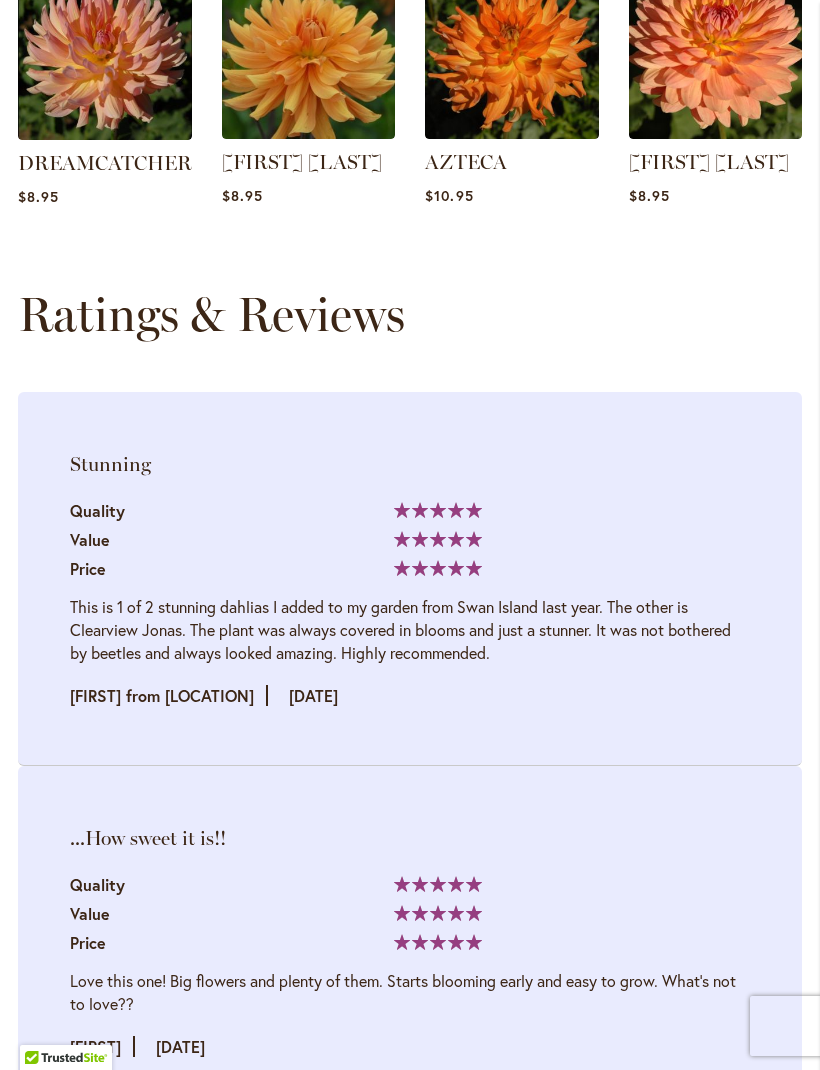 scroll, scrollTop: 2416, scrollLeft: 0, axis: vertical 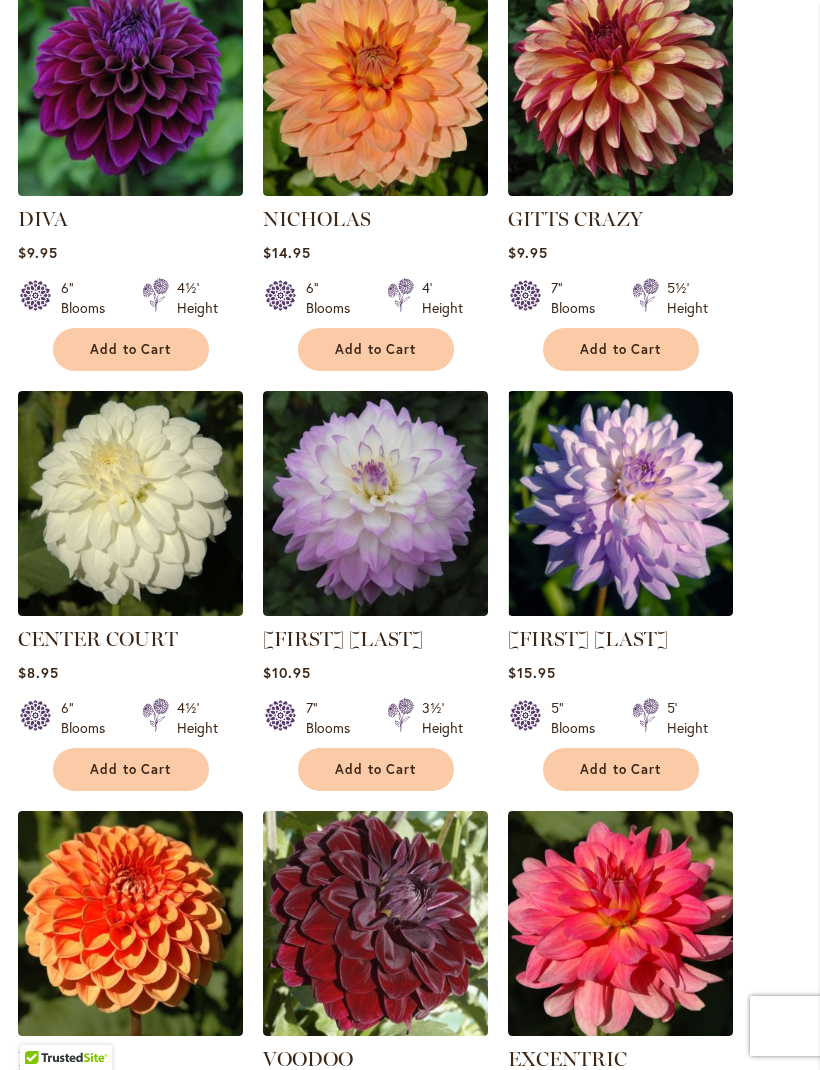 click on "MIKAYLA MIRANDA" at bounding box center (343, 639) 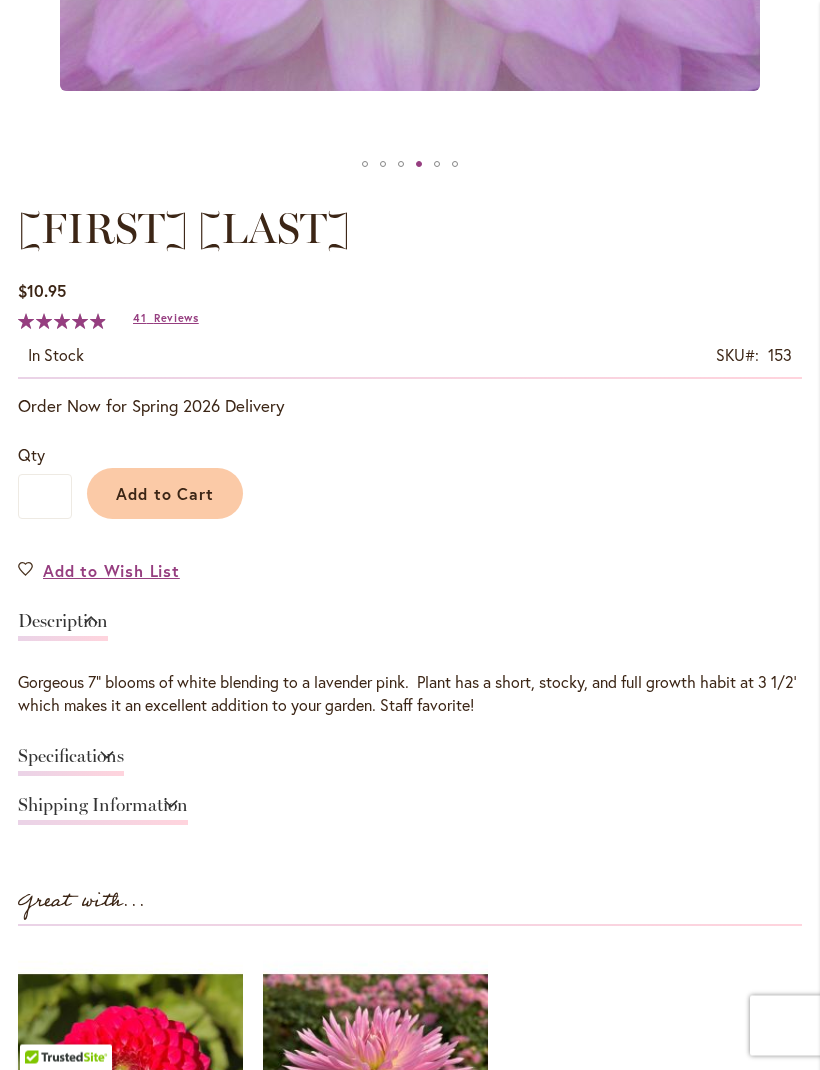 scroll, scrollTop: 929, scrollLeft: 0, axis: vertical 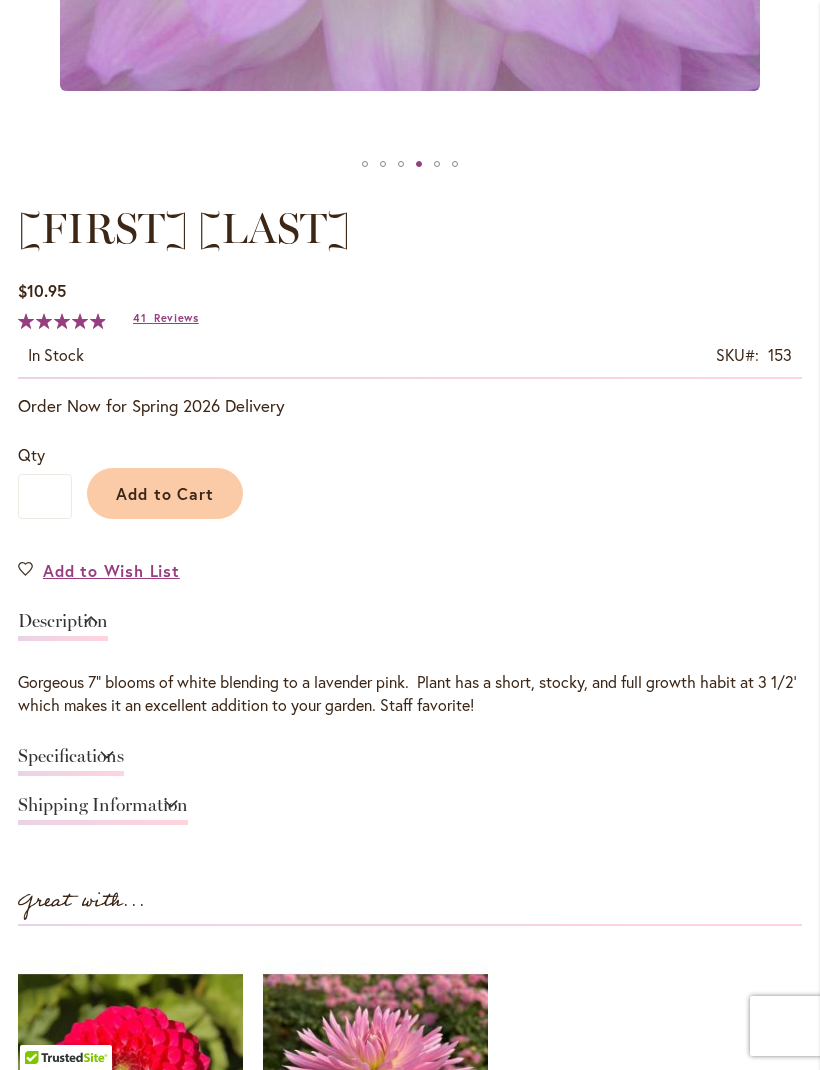 click on "Reviews" at bounding box center (176, 318) 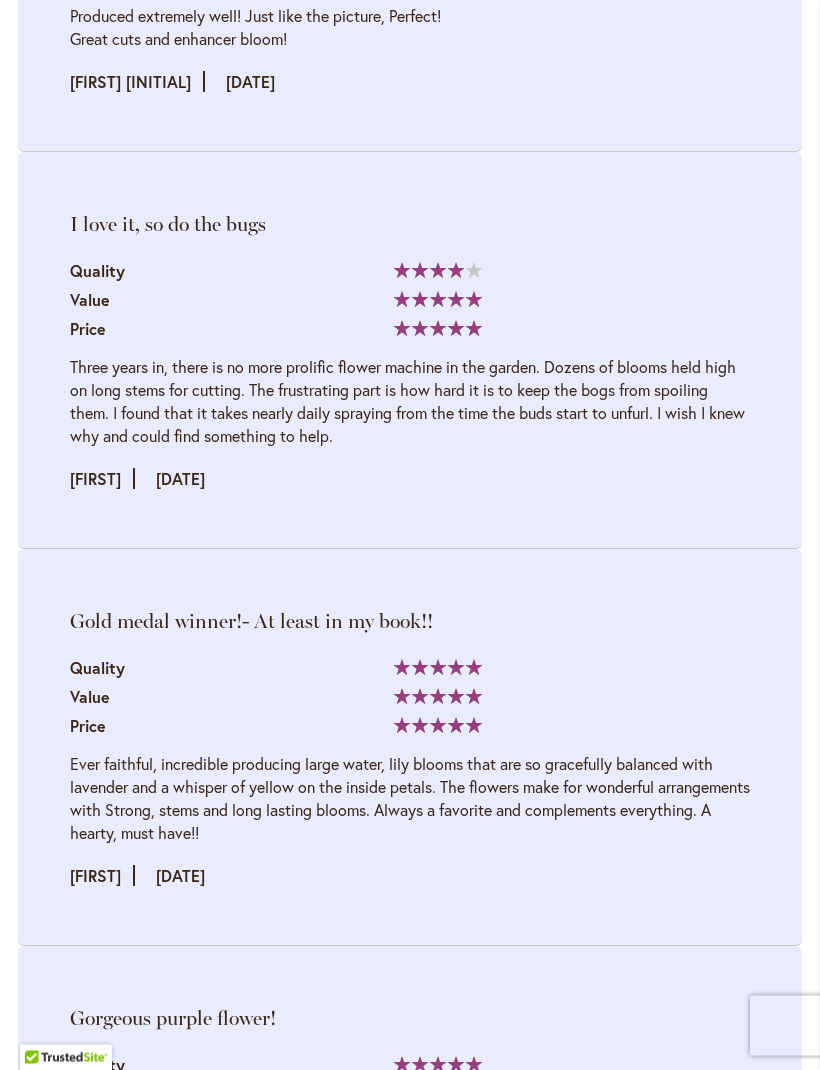 scroll, scrollTop: 3391, scrollLeft: 0, axis: vertical 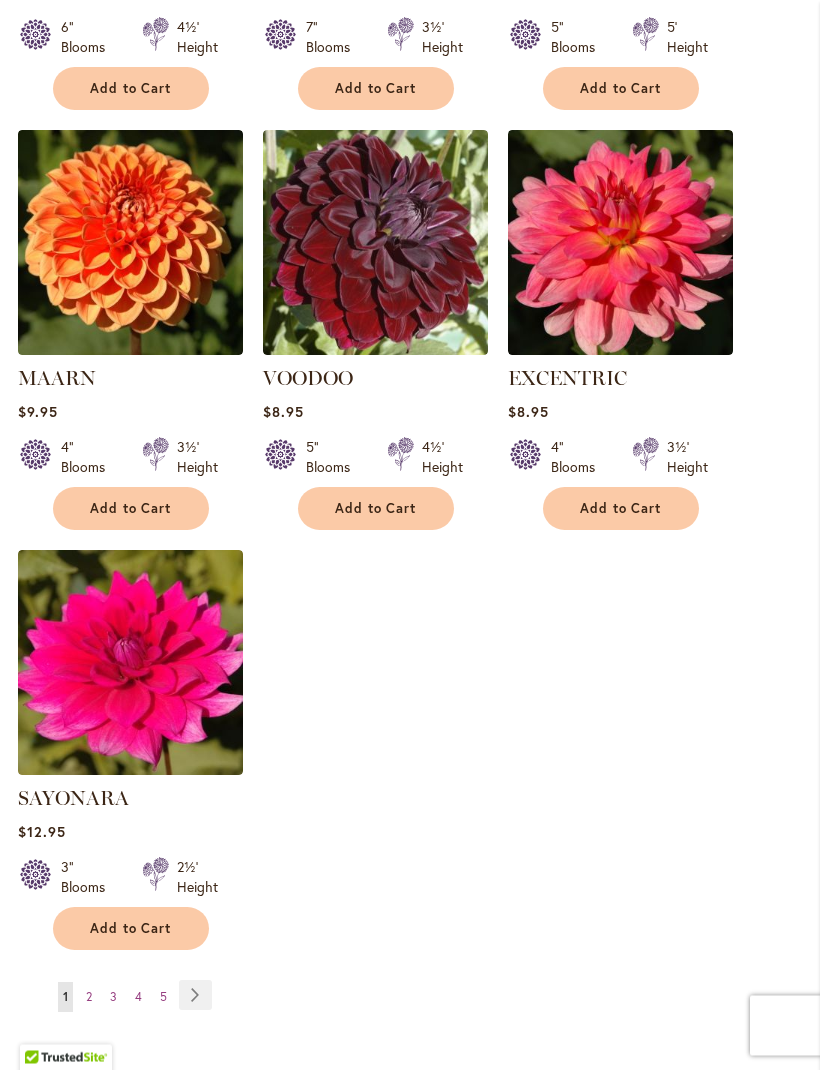 click on "Page
2" at bounding box center [89, 998] 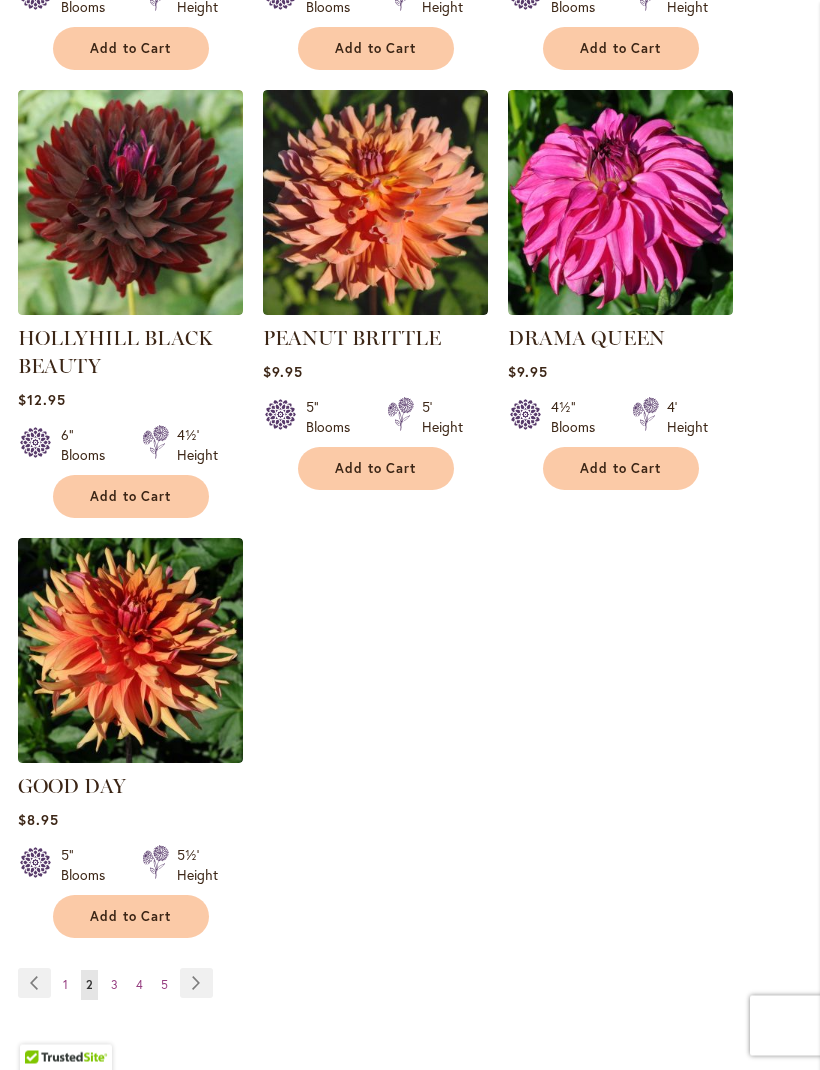 scroll, scrollTop: 2130, scrollLeft: 0, axis: vertical 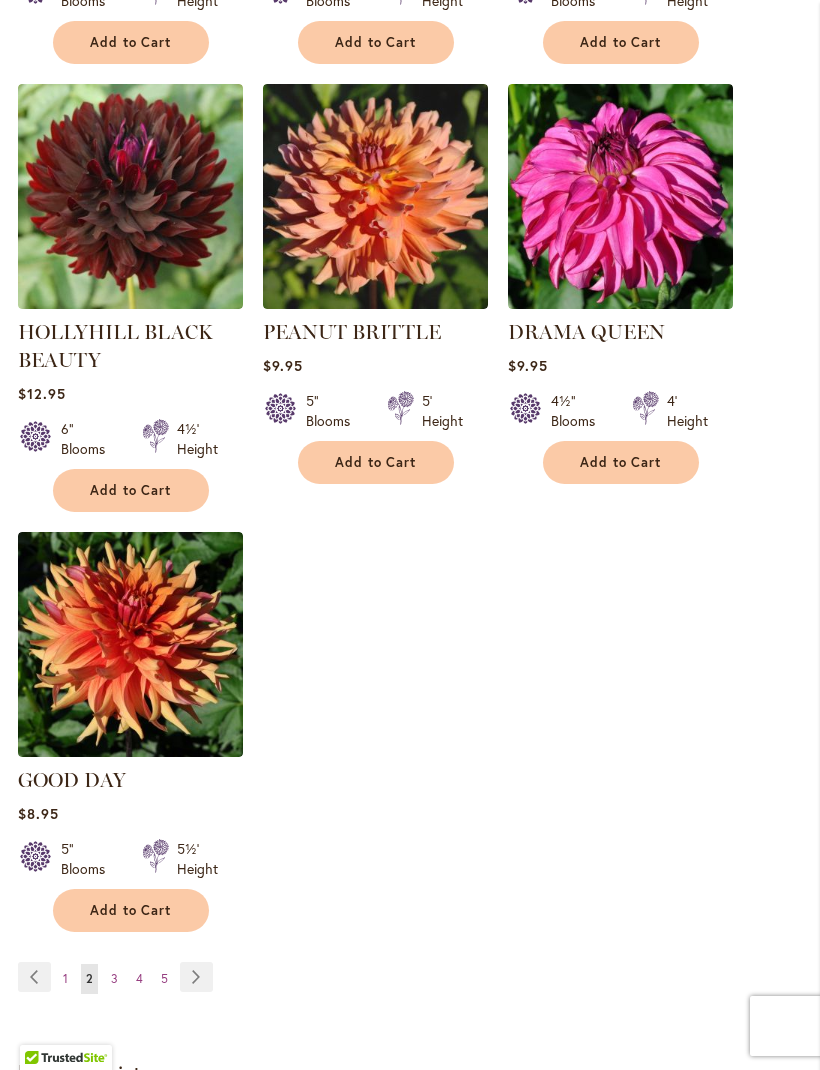 click on "Page
3" at bounding box center (114, 979) 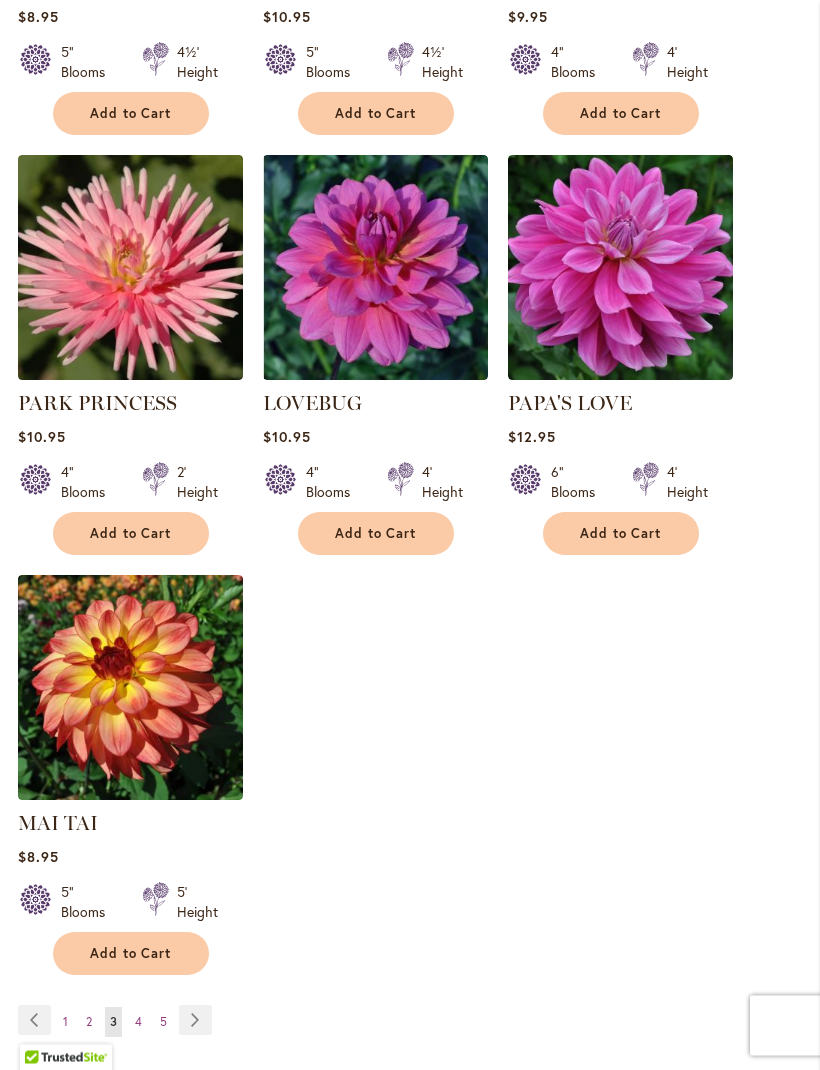 scroll, scrollTop: 2059, scrollLeft: 0, axis: vertical 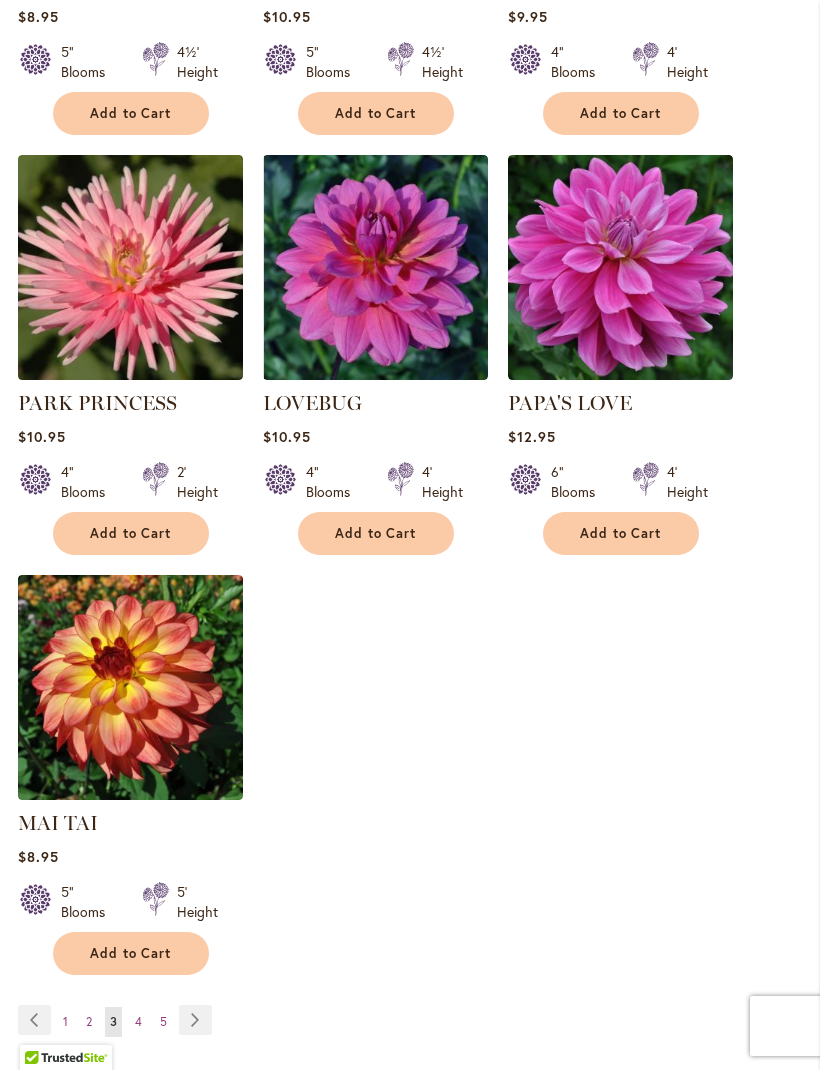 click on "Page
4" at bounding box center (138, 1022) 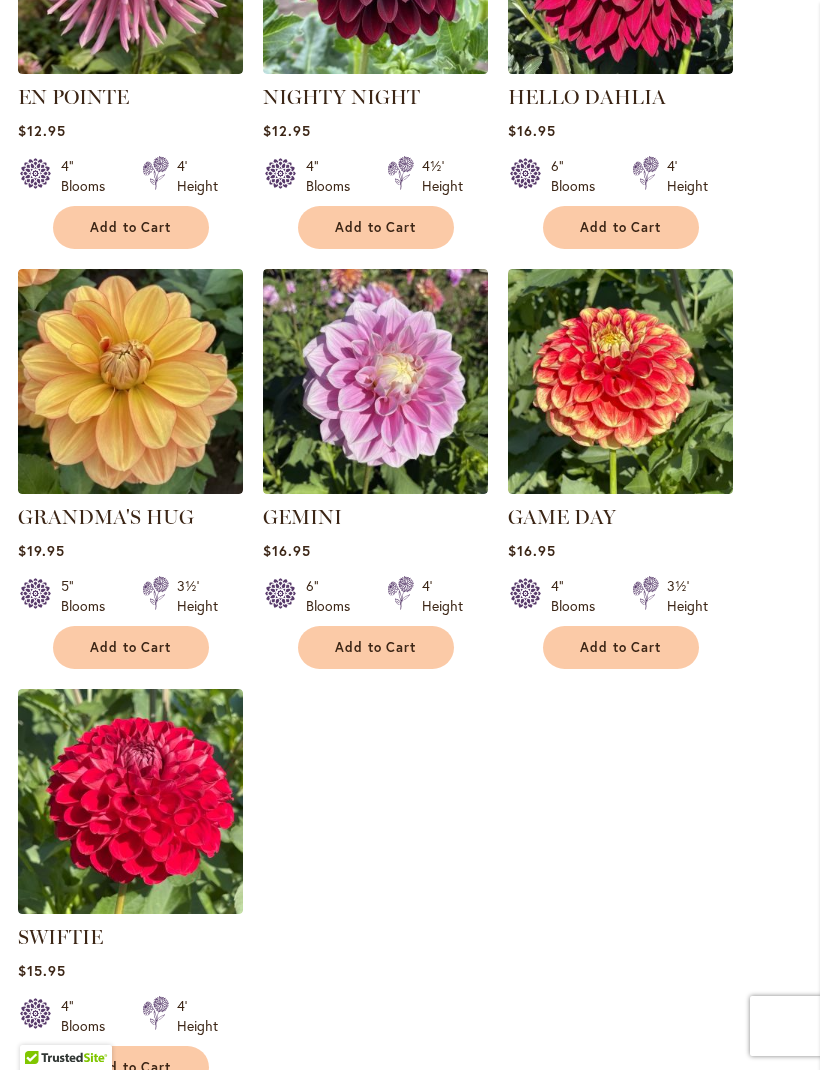 scroll, scrollTop: 2020, scrollLeft: 0, axis: vertical 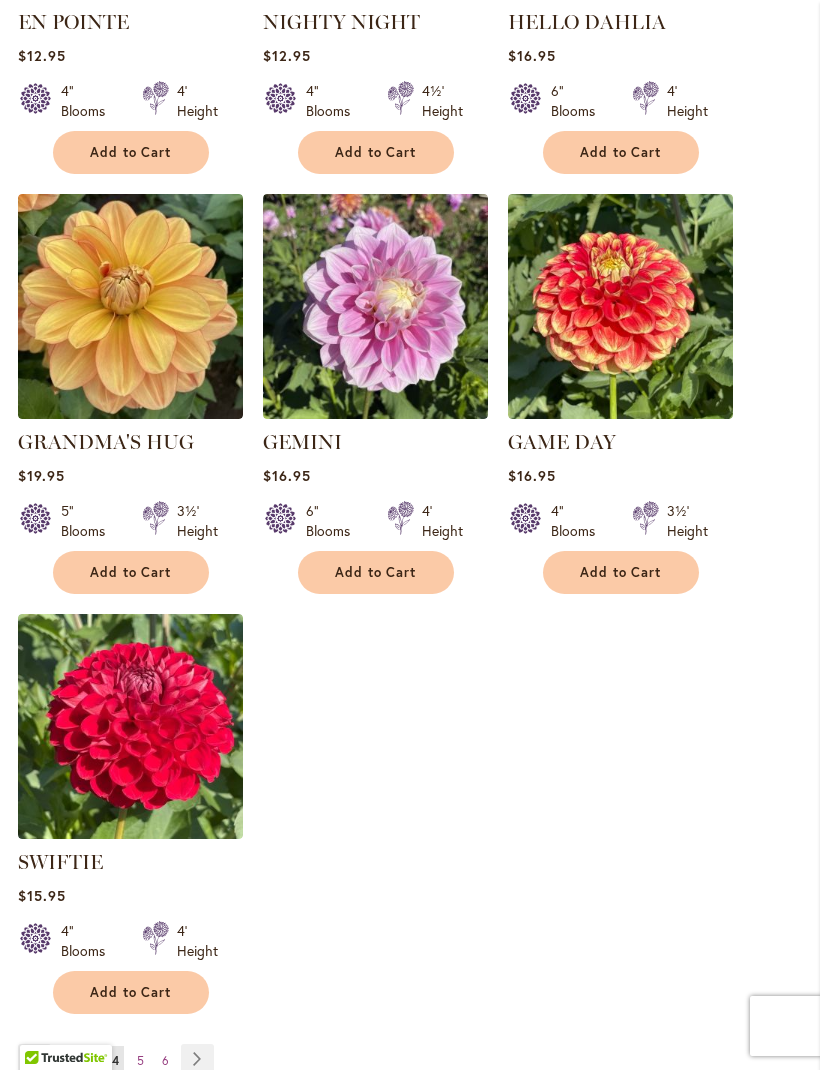 click on "Page
5" at bounding box center (140, 1061) 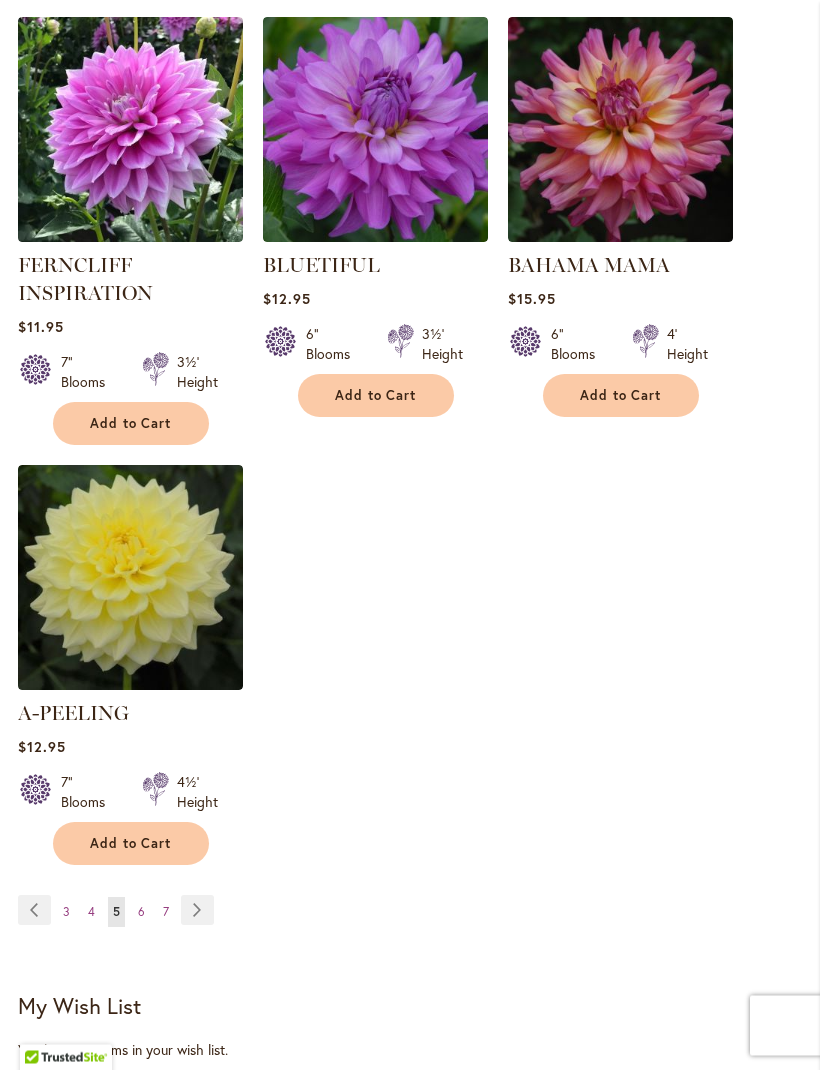 scroll, scrollTop: 2213, scrollLeft: 0, axis: vertical 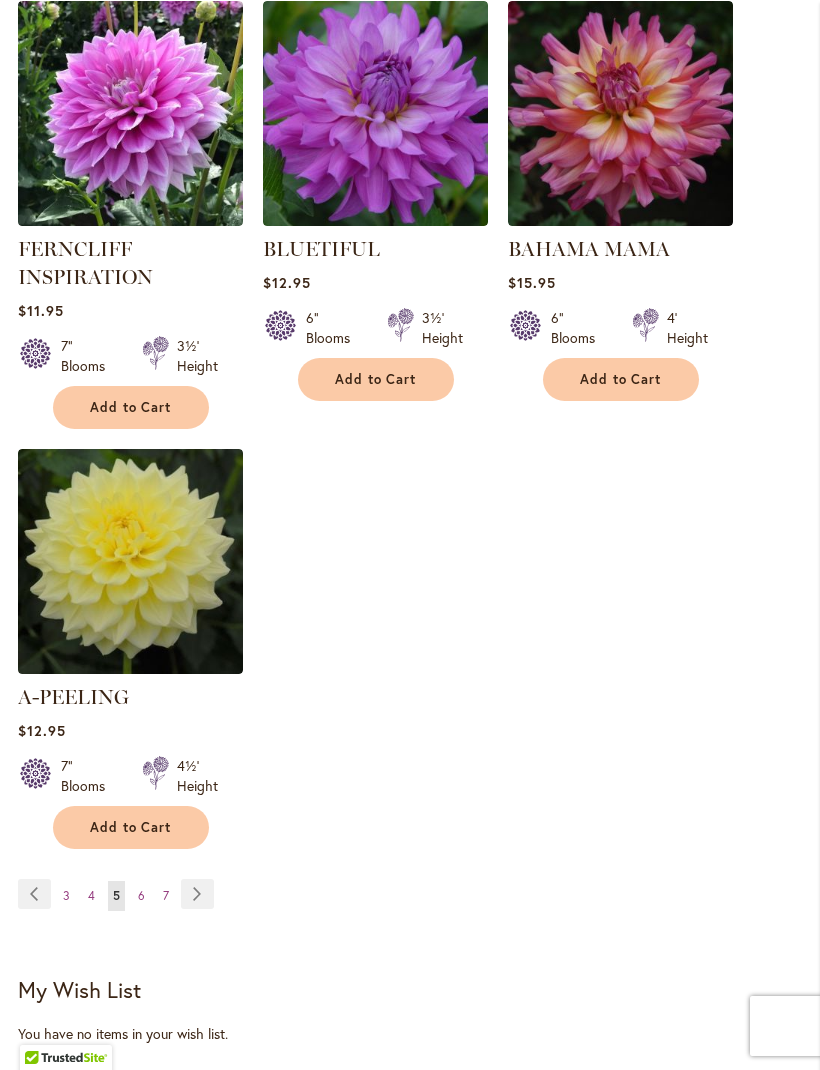 click on "6" at bounding box center (141, 895) 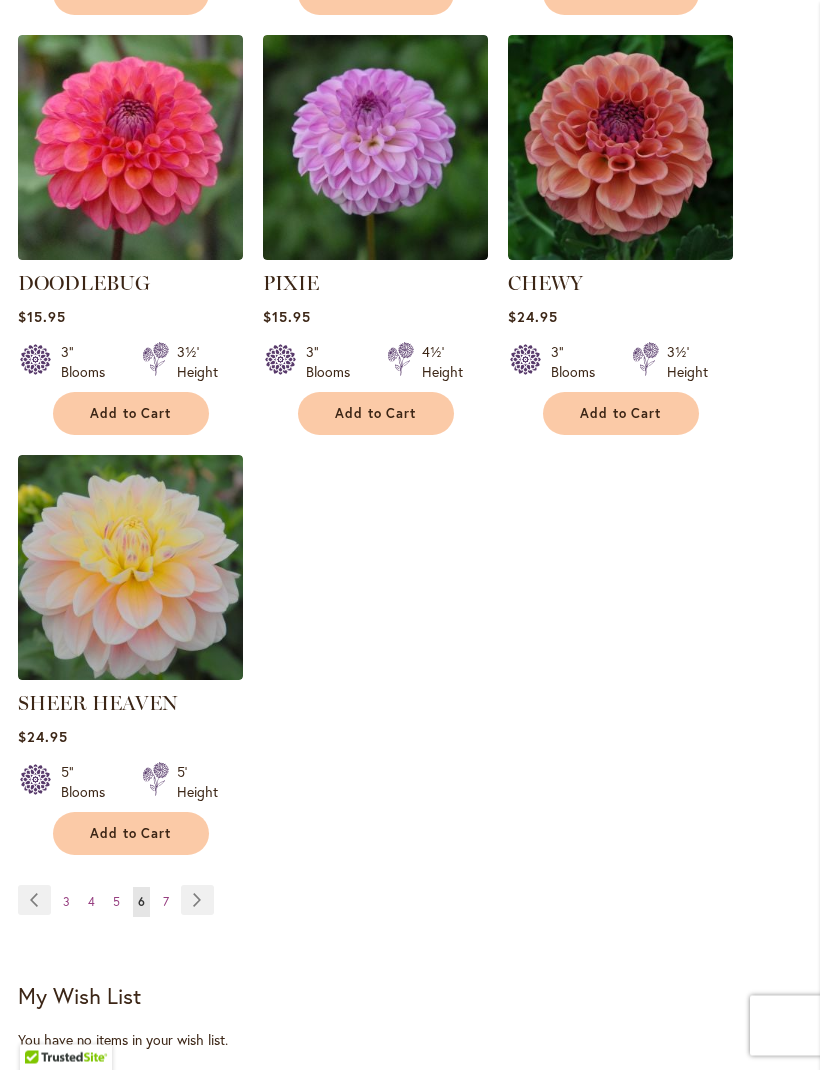 scroll, scrollTop: 2207, scrollLeft: 0, axis: vertical 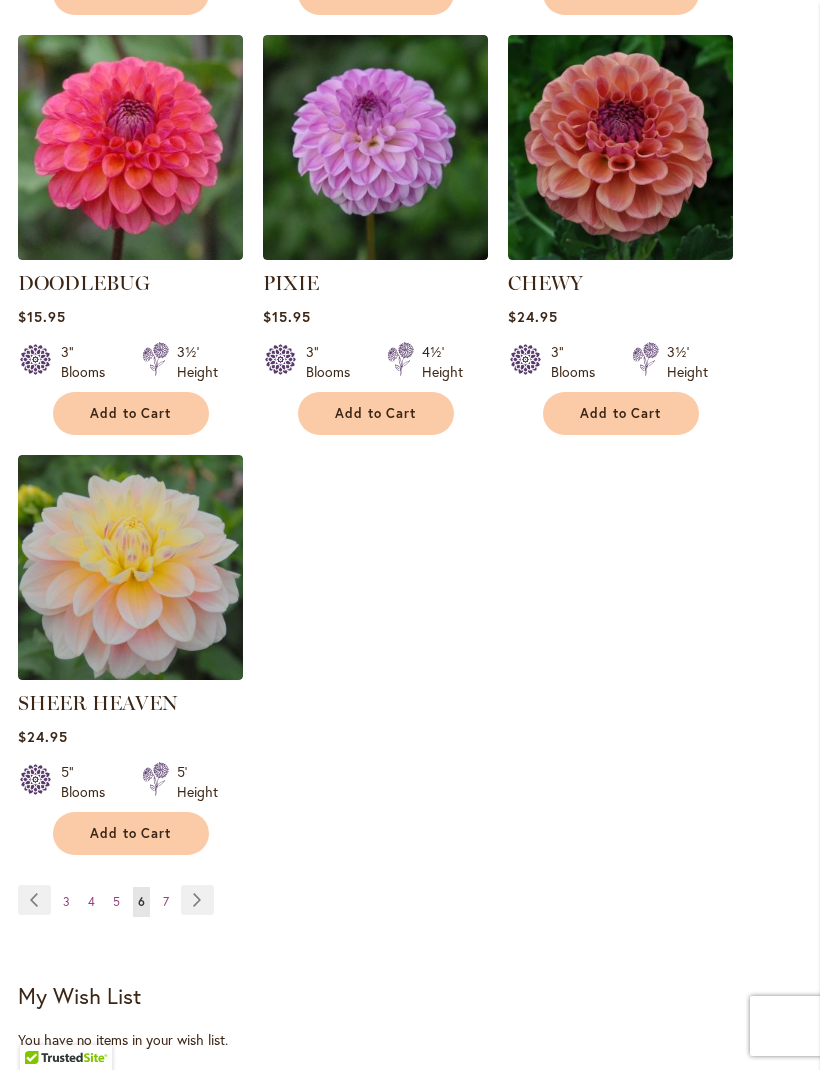 click on "Page
7" at bounding box center [166, 902] 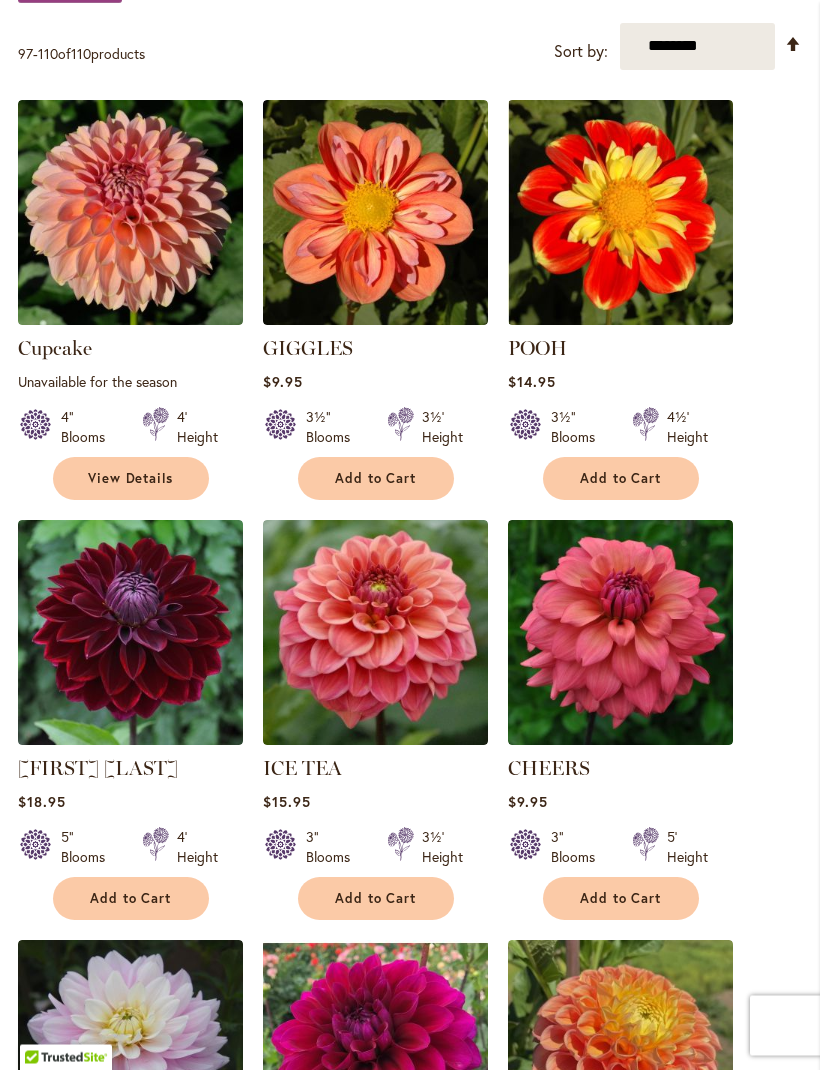 scroll, scrollTop: 0, scrollLeft: 0, axis: both 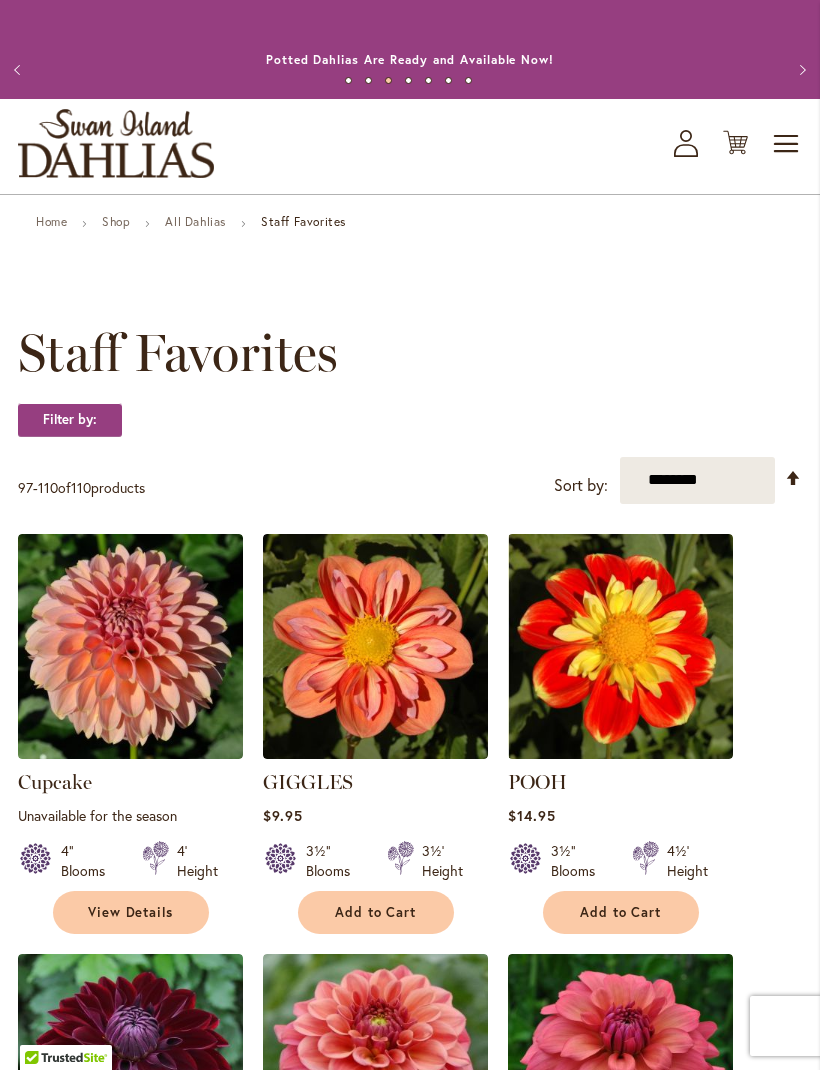 click on "All Dahlias" at bounding box center [195, 221] 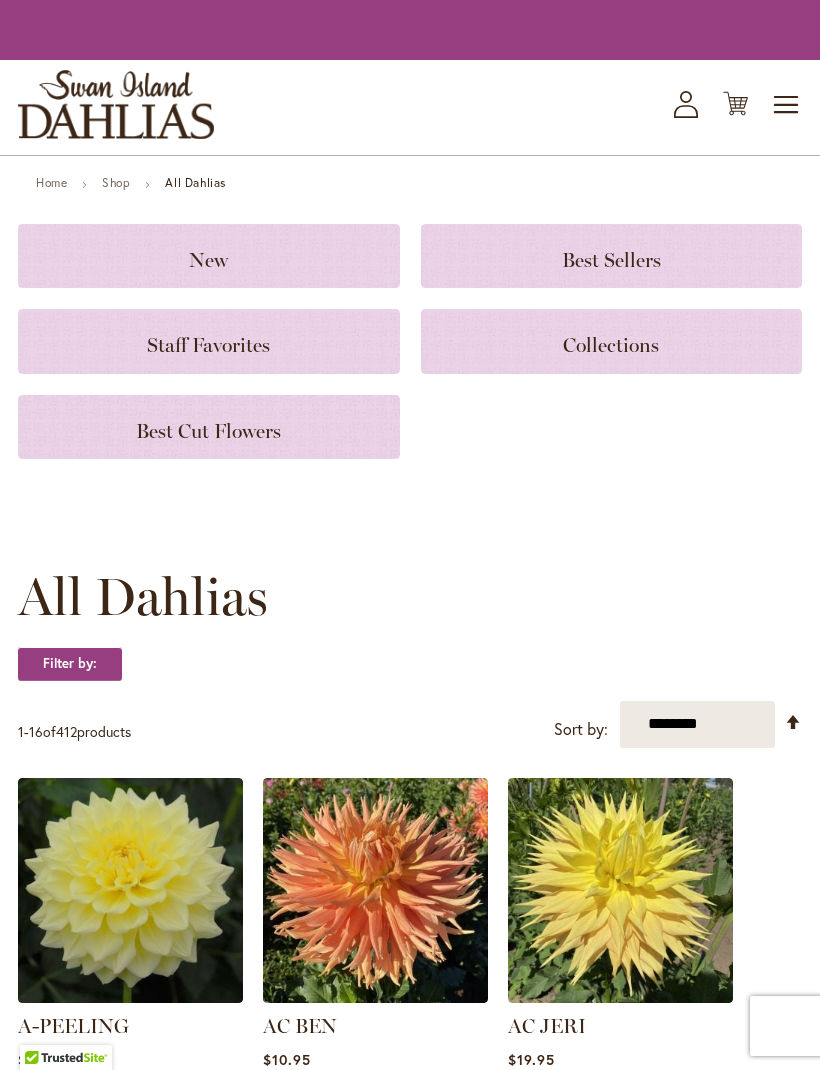 scroll, scrollTop: 0, scrollLeft: 0, axis: both 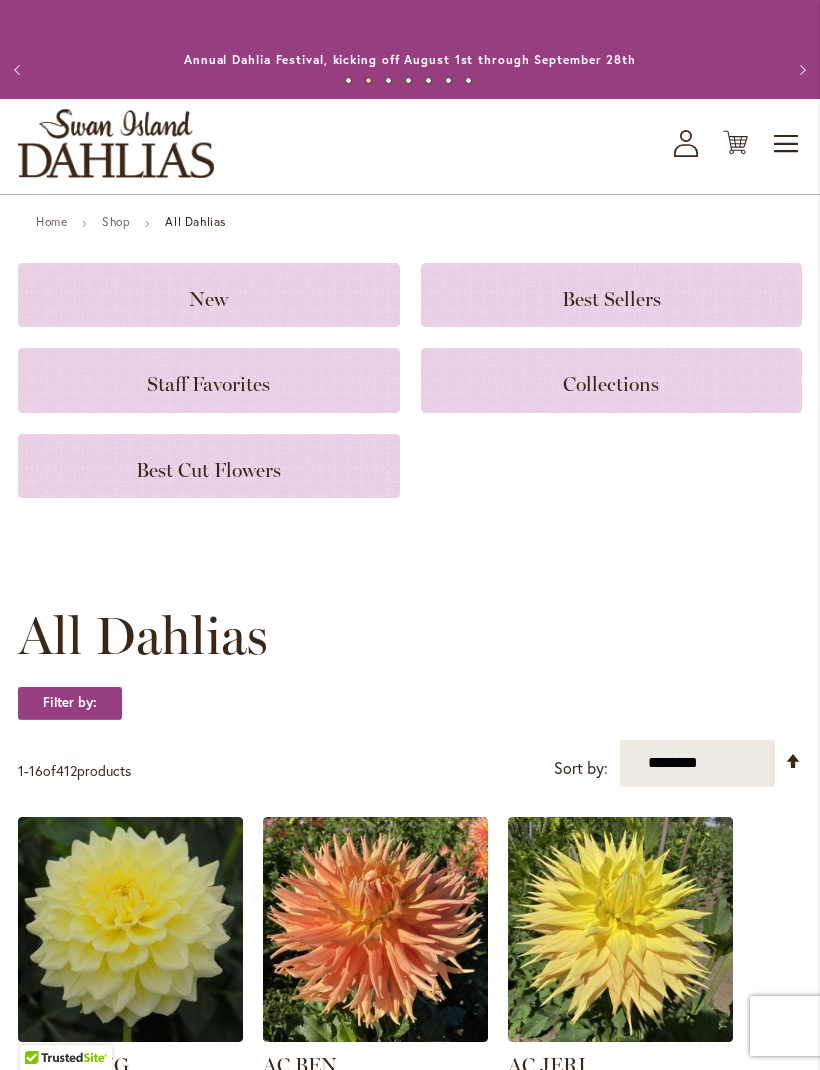 click on "**********" at bounding box center (697, 763) 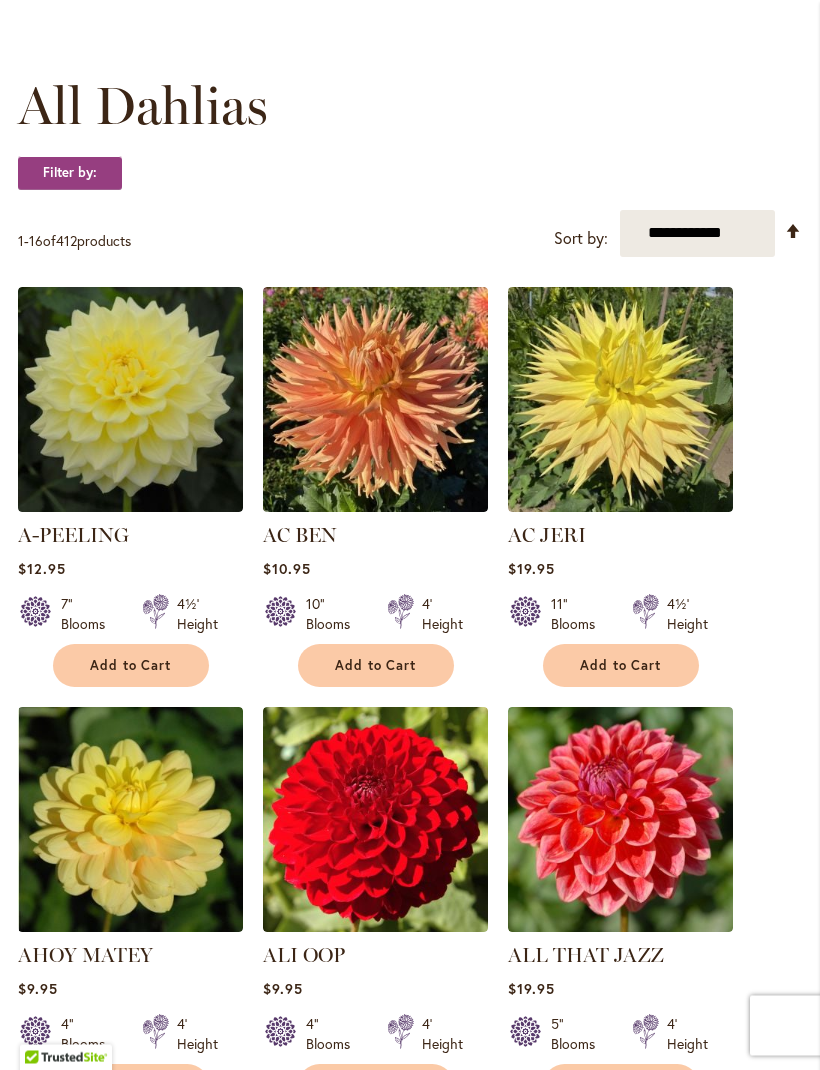 scroll, scrollTop: 572, scrollLeft: 0, axis: vertical 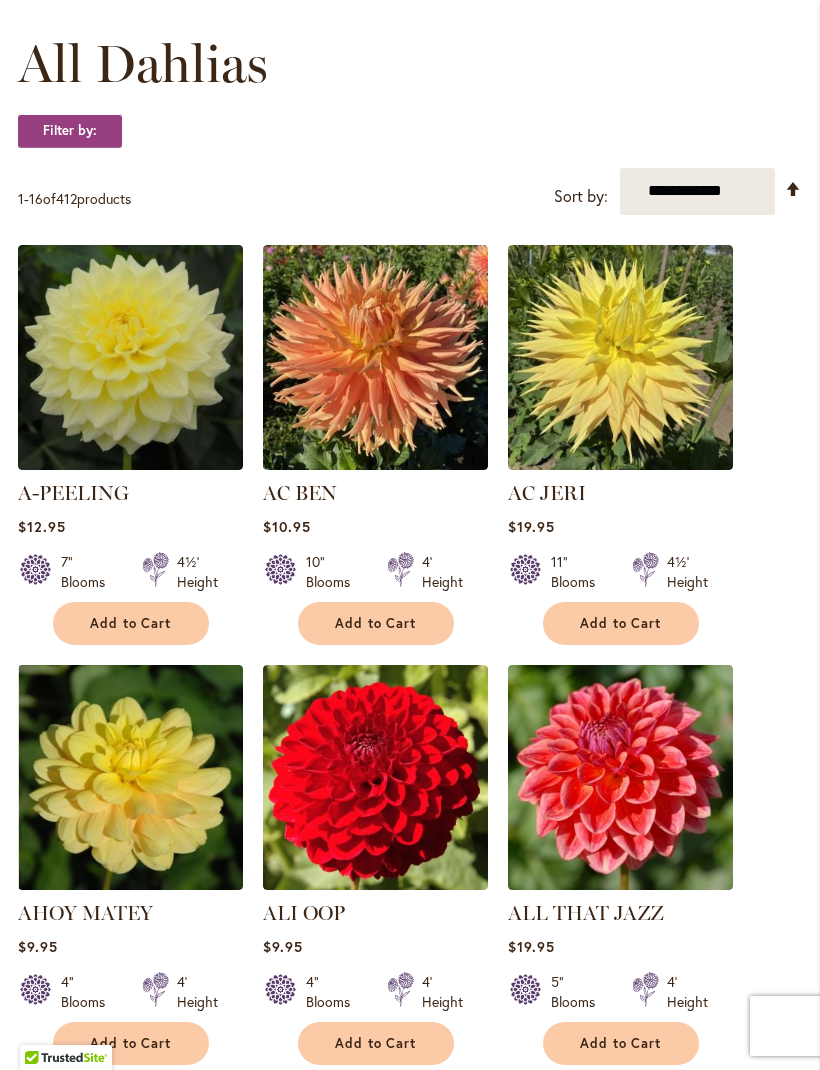 click on "**********" at bounding box center [697, 191] 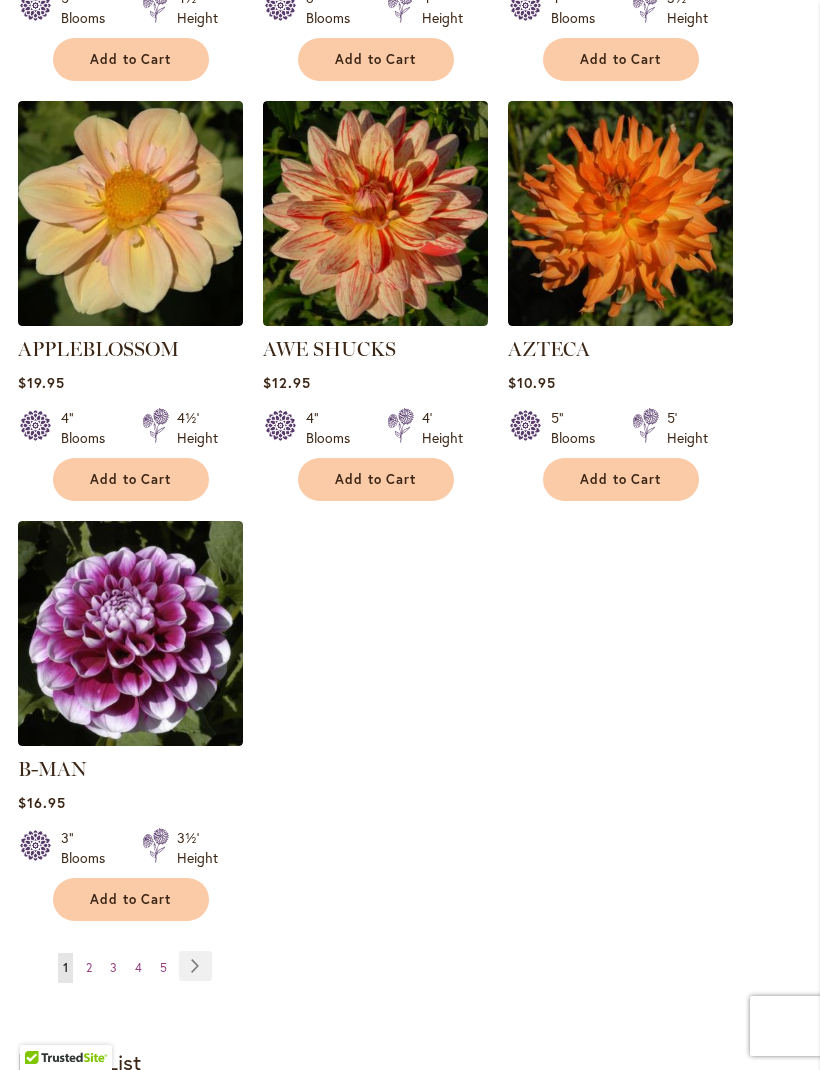 scroll, scrollTop: 2430, scrollLeft: 0, axis: vertical 